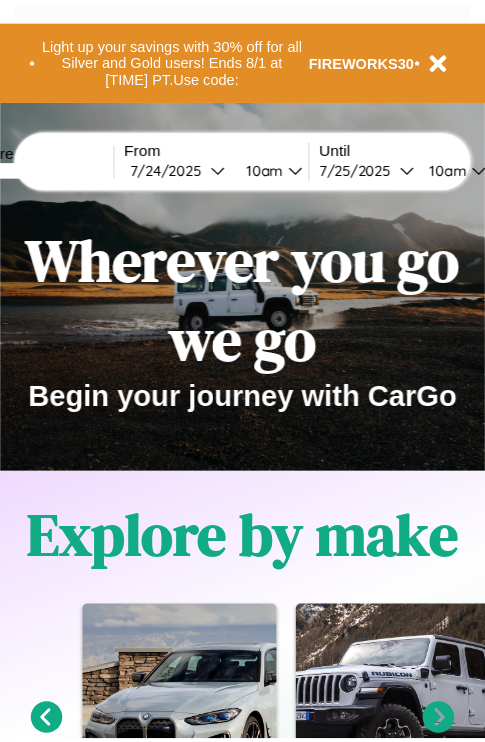 scroll, scrollTop: 0, scrollLeft: 0, axis: both 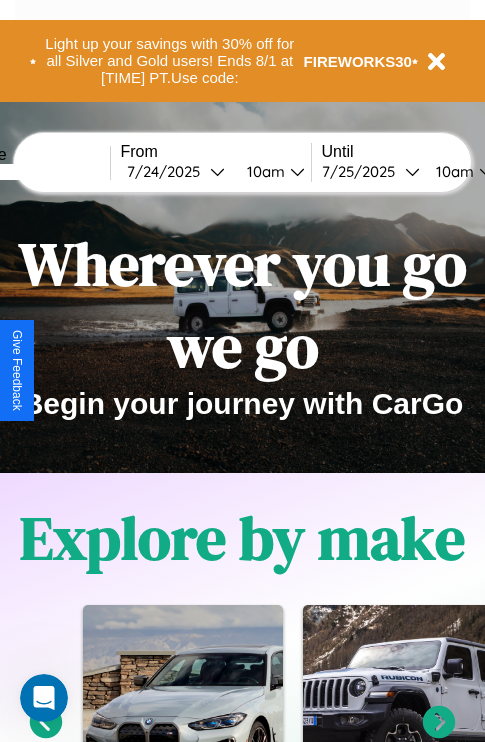 click at bounding box center [35, 172] 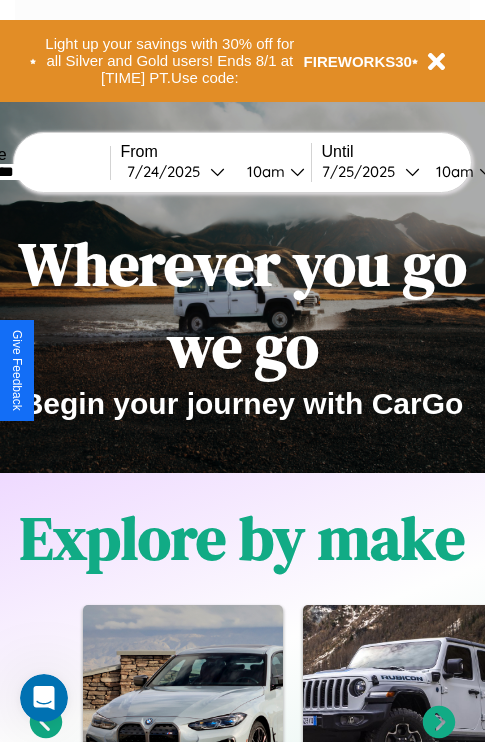 type on "*********" 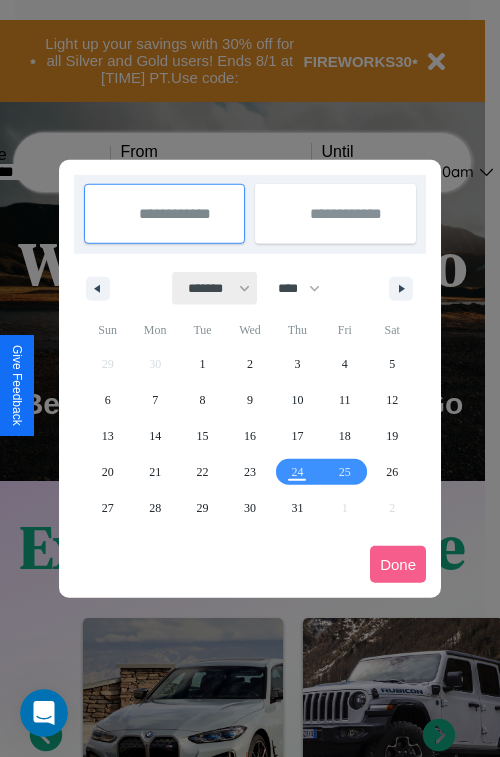 click on "******* ******** ***** ***** *** **** **** ****** ********* ******* ******** ********" at bounding box center [215, 288] 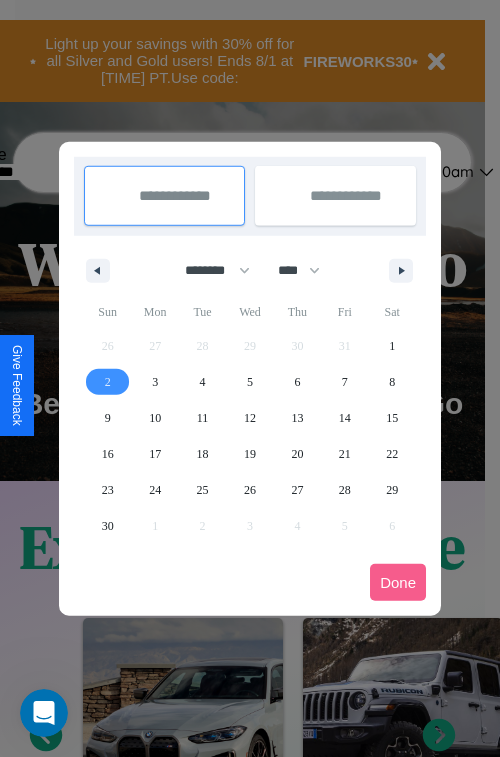 click on "2" at bounding box center [108, 382] 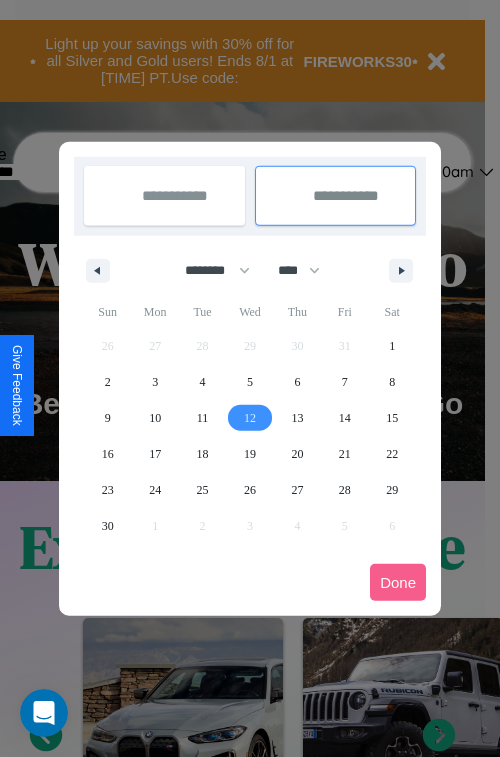 click on "12" at bounding box center [250, 418] 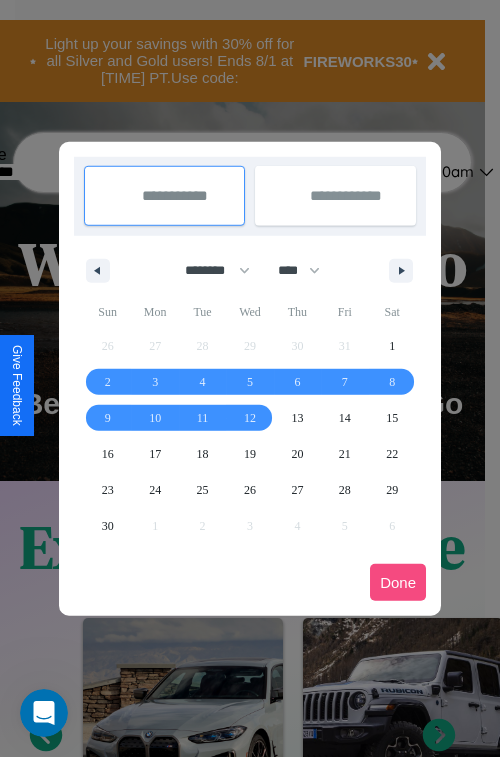 click on "Done" at bounding box center [398, 582] 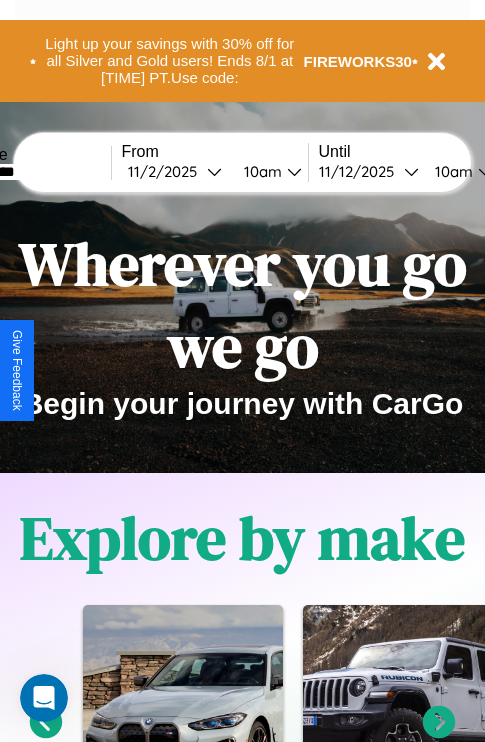 click on "10am" at bounding box center [451, 171] 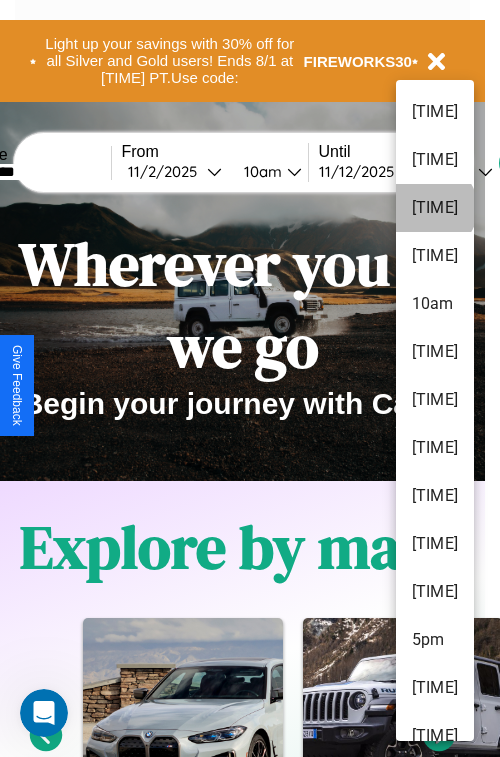 click on "[TIME]" at bounding box center [435, 208] 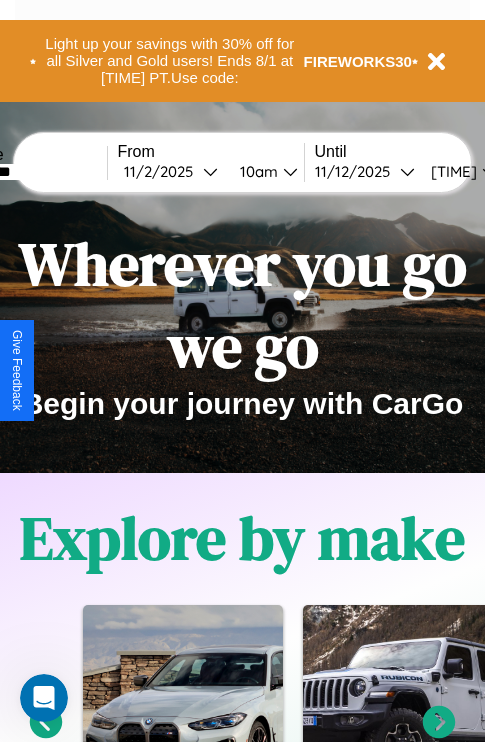 scroll, scrollTop: 0, scrollLeft: 71, axis: horizontal 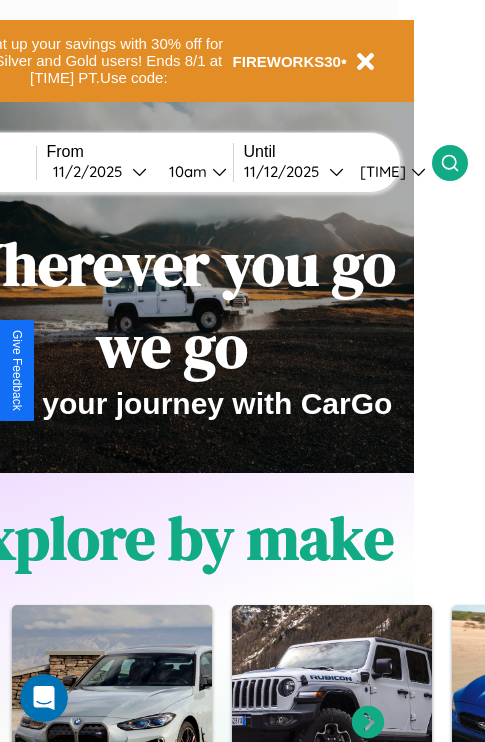 click 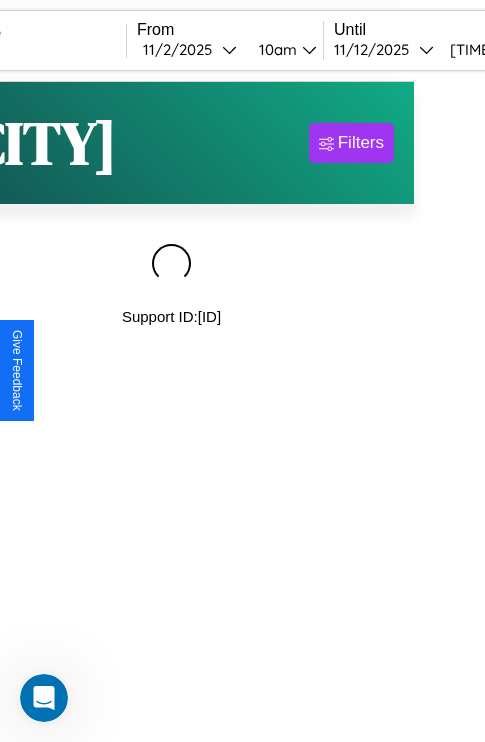 scroll, scrollTop: 0, scrollLeft: 0, axis: both 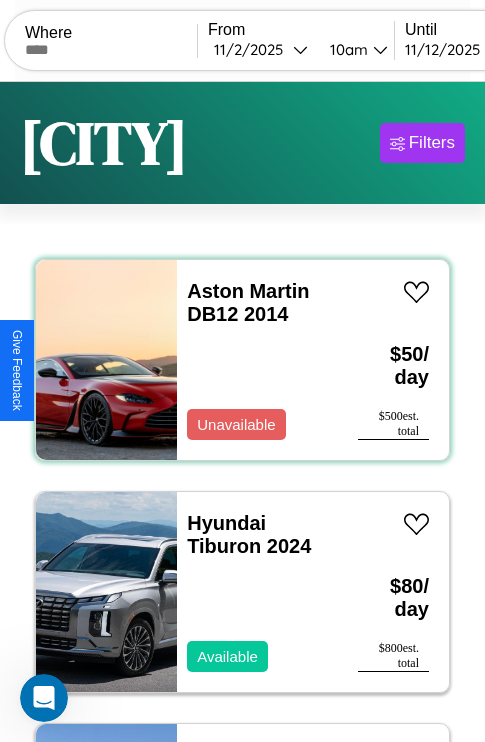 click on "Aston Martin   DB12   2014 Unavailable" at bounding box center [257, 360] 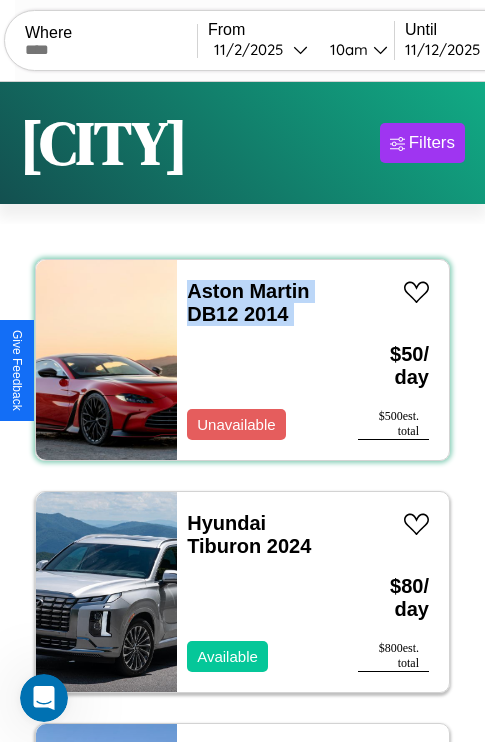click on "Aston Martin   DB12   2014 Unavailable" at bounding box center [257, 360] 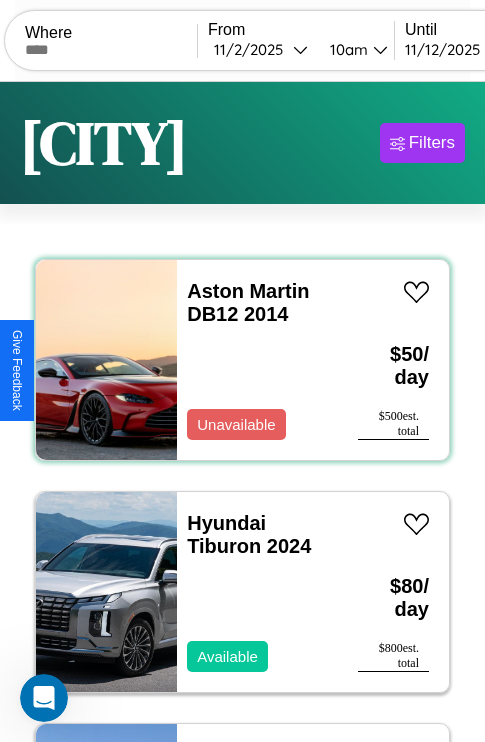 click on "Aston Martin   DB12   2014 Unavailable" at bounding box center (257, 360) 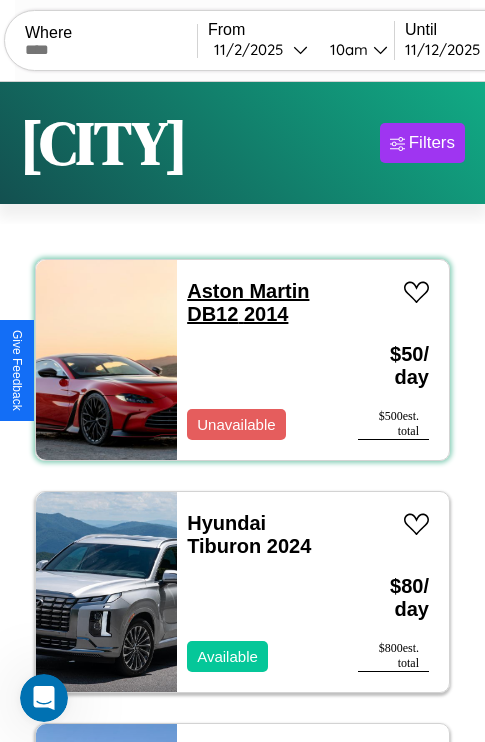 click on "Aston Martin   DB12   2014" at bounding box center [248, 302] 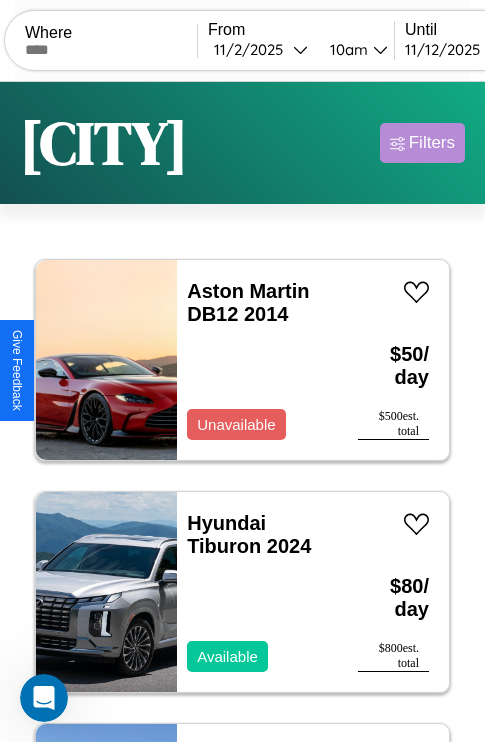 click on "Filters" at bounding box center [432, 143] 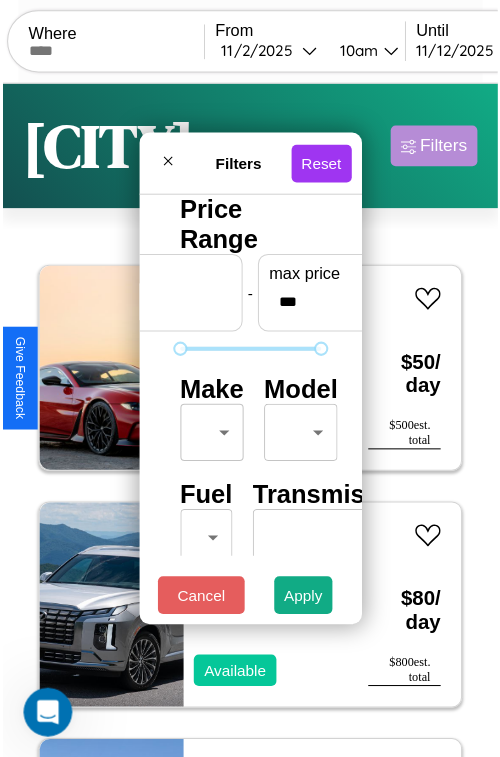 scroll, scrollTop: 59, scrollLeft: 0, axis: vertical 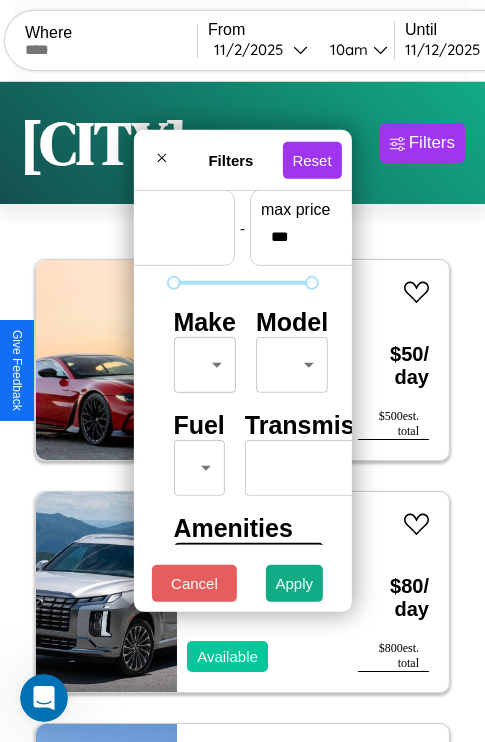 click on "CarGo Where From 11 / 2 / 2025 10am Until 11 / 12 / 2025 8am Become a Host Login Sign Up San Diego Filters 6  cars in this area These cars can be picked up in this city. Aston Martin   DB12   2014 Unavailable $ 50  / day $ 500  est. total Hyundai   Tiburon   2024 Available $ 80  / day $ 800  est. total Volkswagen   Arteon   2024 Available $ 150  / day $ 1500  est. total Ford   E-350   2014 Available $ 120  / day $ 1200  est. total Acura   ZDX   2018 Unavailable $ 140  / day $ 1400  est. total Kia   Telluride   2014 Available $ 150  / day $ 1500  est. total Filters Reset Price Range min price *  -  max price *** Make ​ ​ Model ​ ​ Fuel ​ ​ Transmission ​ ​ Amenities Sunroof Moonroof Touch Display Winter Package Sport Turbo Heated Seats Carplay Bluetooth All Wheel Drive Push To Start Cancel Apply Support ID:  mdhu7auhnr1co0nsa8j Give Feedback" at bounding box center (242, 412) 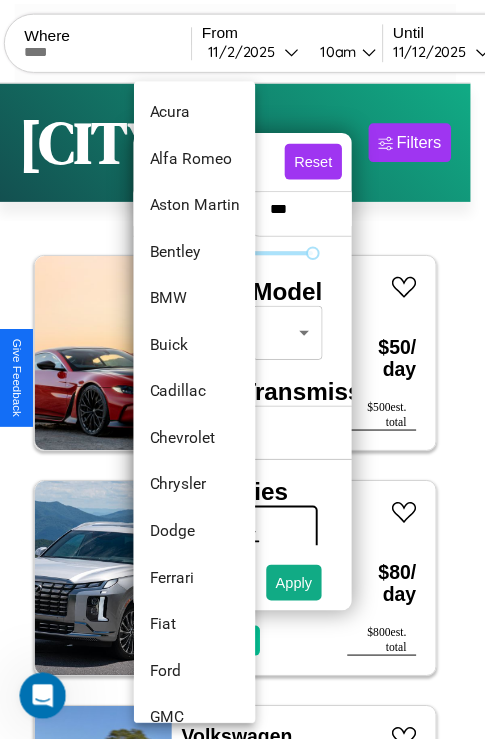 scroll, scrollTop: 182, scrollLeft: 0, axis: vertical 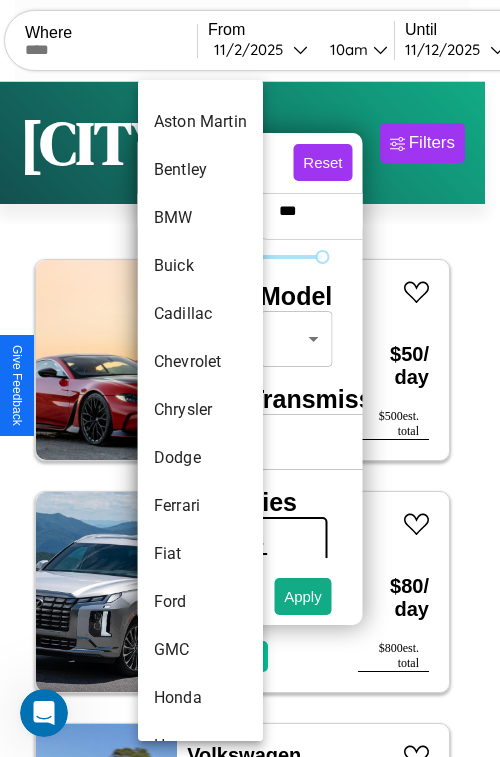 click on "Chrysler" at bounding box center [200, 410] 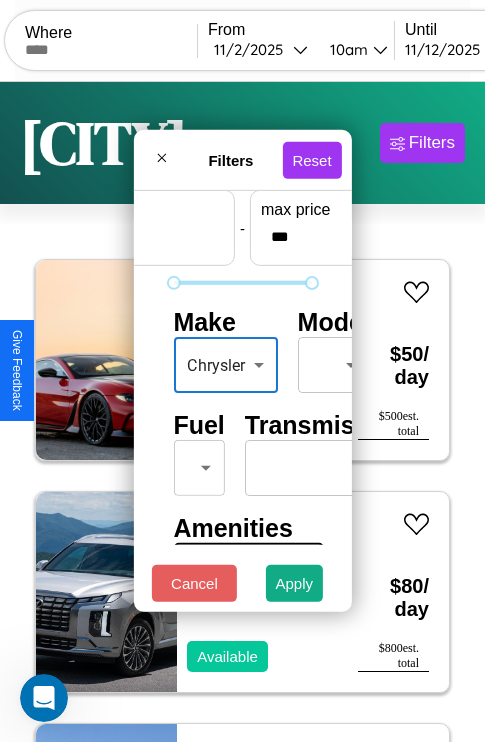 scroll, scrollTop: 162, scrollLeft: 0, axis: vertical 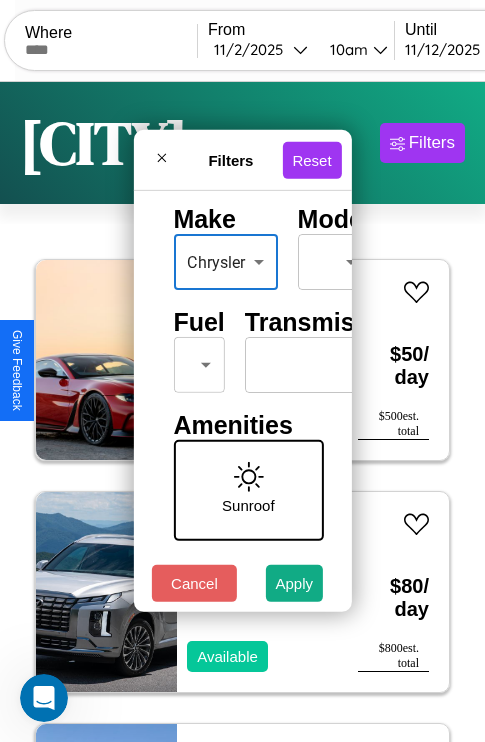 click on "CarGo Where From 11 / 2 / 2025 10am Until 11 / 12 / 2025 8am Become a Host Login Sign Up San Diego Filters 6  cars in this area These cars can be picked up in this city. Aston Martin   DB12   2014 Unavailable $ 50  / day $ 500  est. total Hyundai   Tiburon   2024 Available $ 80  / day $ 800  est. total Volkswagen   Arteon   2024 Available $ 150  / day $ 1500  est. total Ford   E-350   2014 Available $ 120  / day $ 1200  est. total Acura   ZDX   2018 Unavailable $ 140  / day $ 1400  est. total Kia   Telluride   2014 Available $ 150  / day $ 1500  est. total Filters Reset Price Range min price *  -  max price *** Make Chrysler ******** ​ Model ​ ​ Fuel ​ ​ Transmission ​ ​ Amenities Sunroof Moonroof Touch Display Winter Package Sport Turbo Heated Seats Carplay Bluetooth All Wheel Drive Push To Start Cancel Apply Support ID:  mdhu7auhnr1co0nsa8j Give Feedback" at bounding box center (242, 412) 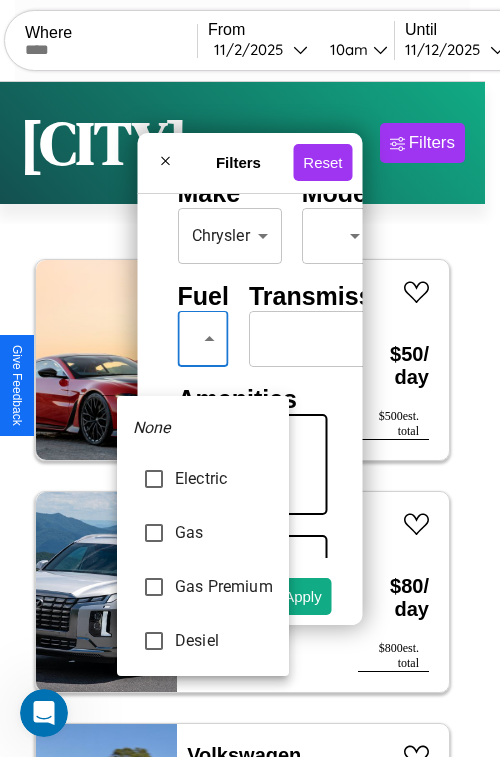 type on "********" 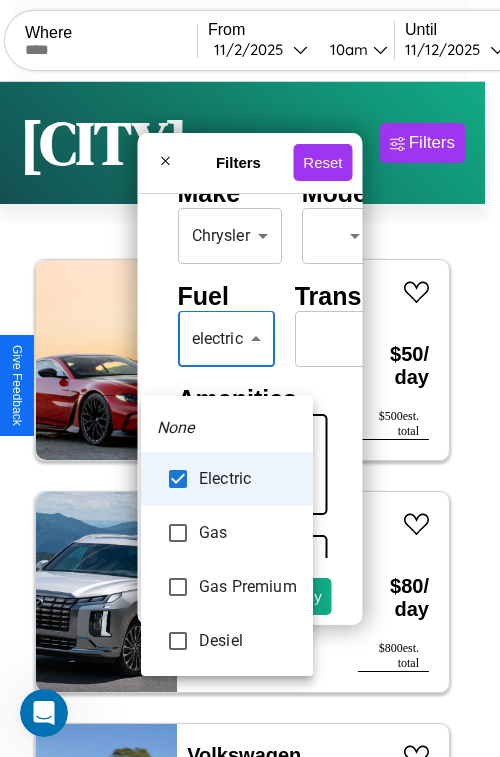 click at bounding box center (250, 378) 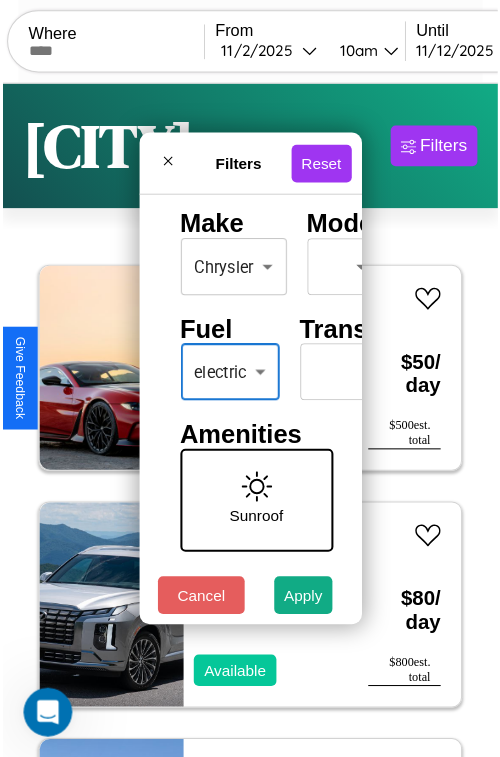 scroll, scrollTop: 162, scrollLeft: 111, axis: both 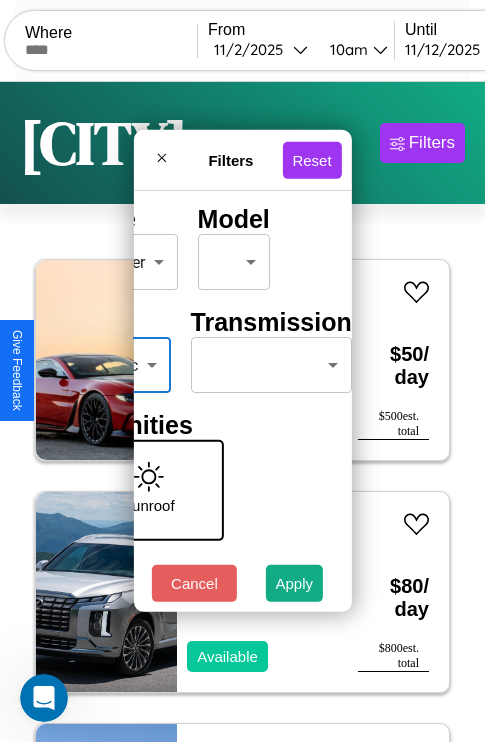 click on "CarGo Where From 11 / 2 / 2025 10am Until 11 / 12 / 2025 8am Become a Host Login Sign Up San Diego Filters 6  cars in this area These cars can be picked up in this city. Aston Martin   DB12   2014 Unavailable $ 50  / day $ 500  est. total Hyundai   Tiburon   2024 Available $ 80  / day $ 800  est. total Volkswagen   Arteon   2024 Available $ 150  / day $ 1500  est. total Ford   E-350   2014 Available $ 120  / day $ 1200  est. total Acura   ZDX   2018 Unavailable $ 140  / day $ 1400  est. total Kia   Telluride   2014 Available $ 150  / day $ 1500  est. total Filters Reset Price Range min price *  -  max price *** Make Chrysler ******** ​ Model ​ ​ Fuel electric ******** ​ Transmission ​ ​ Amenities Sunroof Moonroof Touch Display Winter Package Sport Turbo Heated Seats Carplay Bluetooth All Wheel Drive Push To Start Cancel Apply Support ID:  mdhu7auhnr1co0nsa8j Give Feedback" at bounding box center (242, 412) 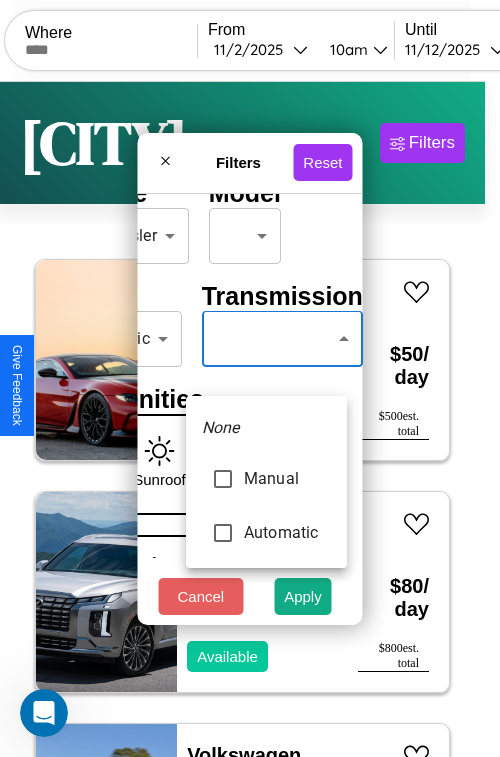 type on "*********" 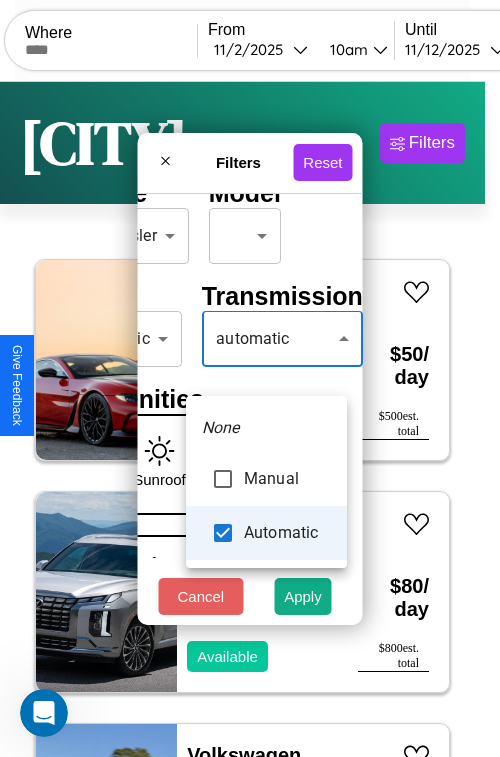 click at bounding box center [250, 378] 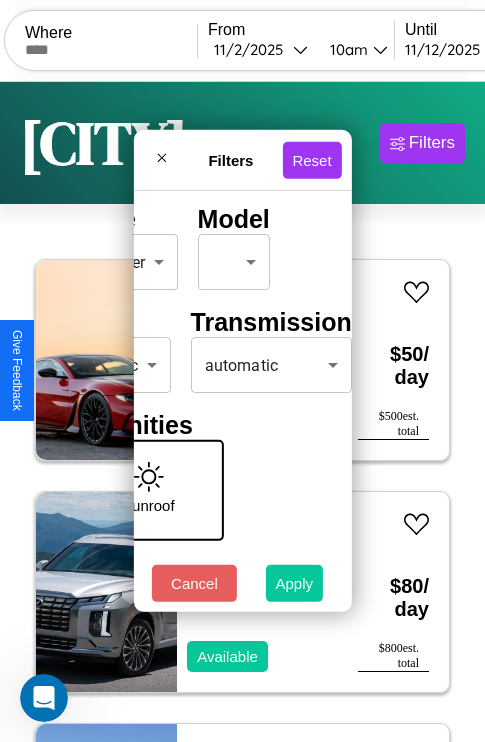 click on "Apply" at bounding box center (295, 583) 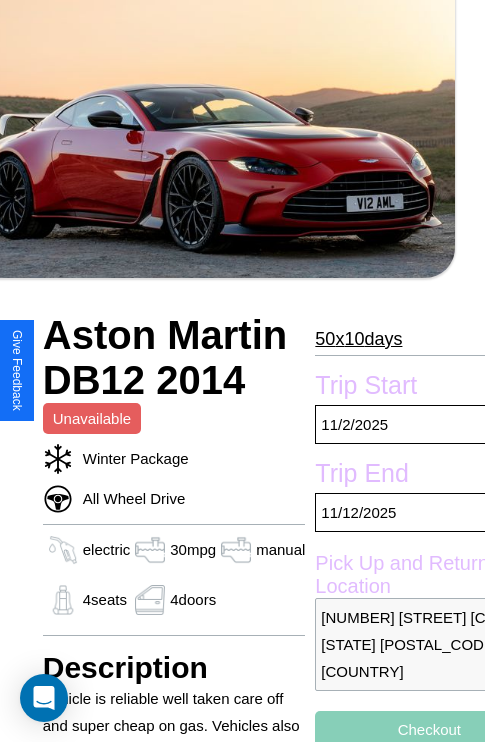scroll, scrollTop: 441, scrollLeft: 80, axis: both 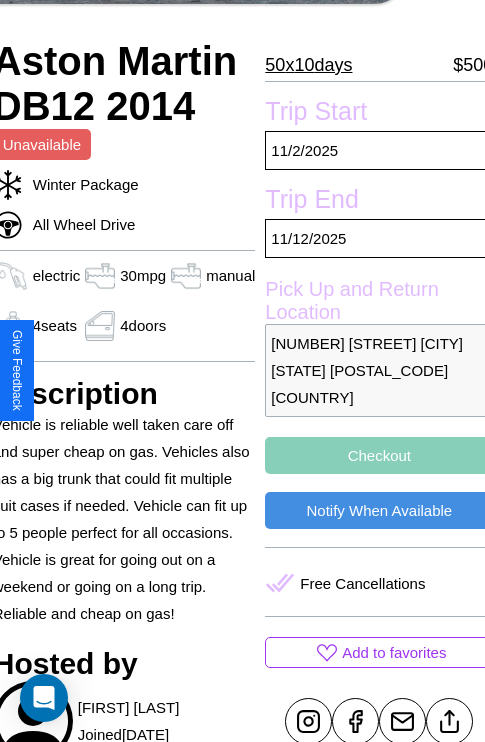 click on "[NUMBER] [STREET]  [CITY] [STATE] [POSTAL_CODE] [COUNTRY]" at bounding box center (379, 370) 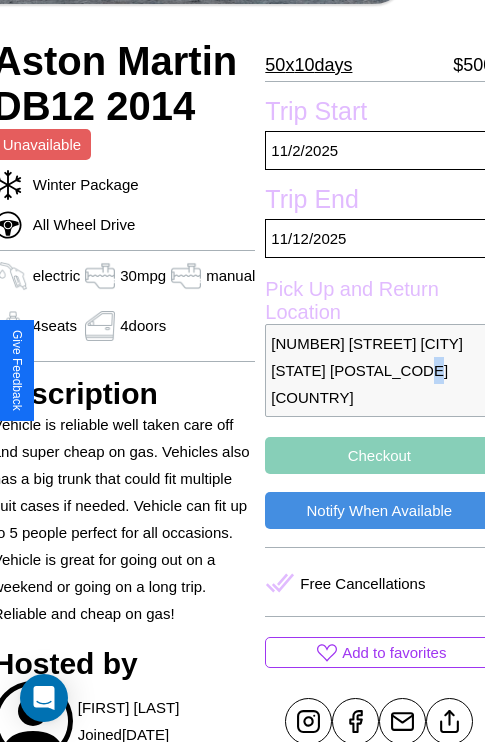 click on "[NUMBER] [STREET]  [CITY] [STATE] [POSTAL_CODE] [COUNTRY]" at bounding box center (379, 370) 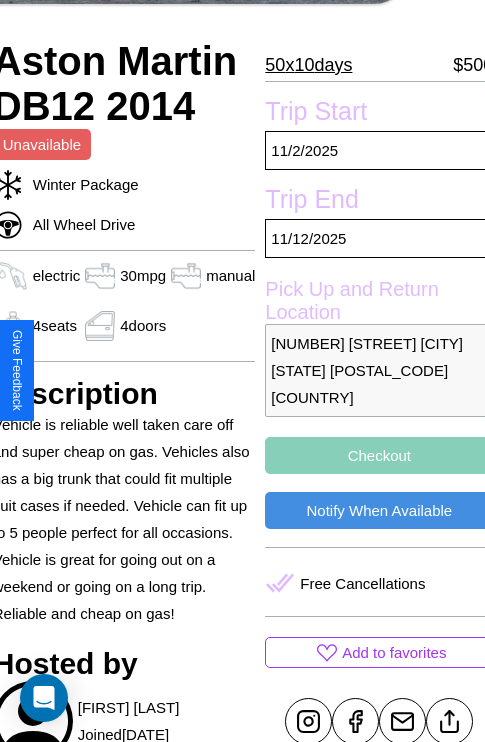 click on "[NUMBER] [STREET]  [CITY] [STATE] [POSTAL_CODE] [COUNTRY]" at bounding box center [379, 370] 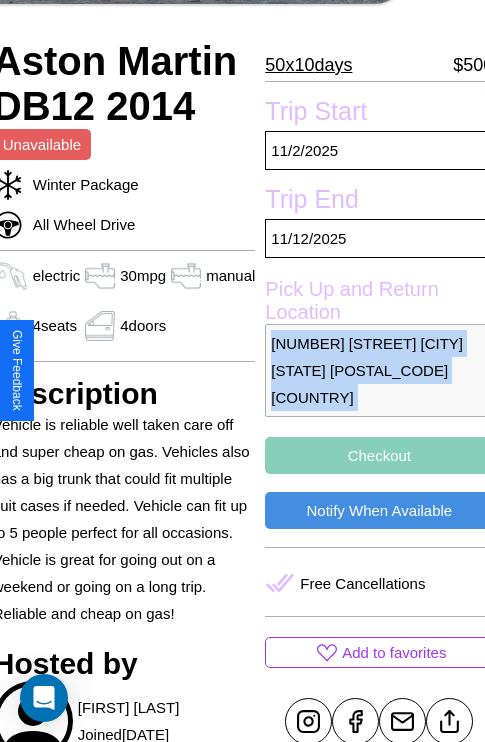 click on "[NUMBER] [STREET]  [CITY] [STATE] [POSTAL_CODE] [COUNTRY]" at bounding box center [379, 370] 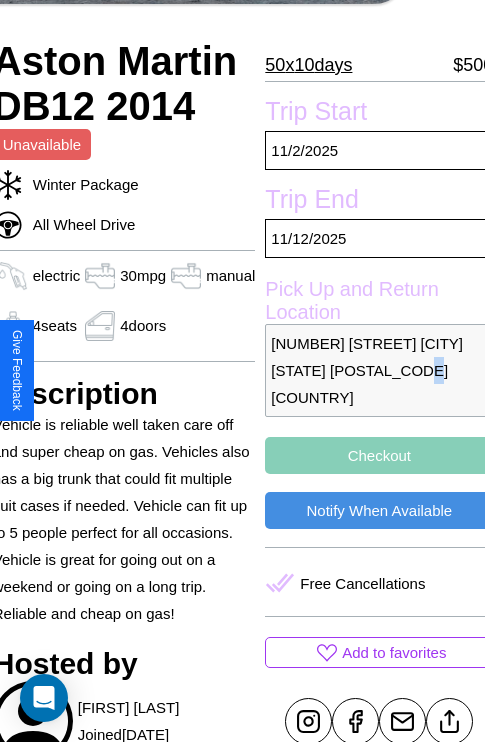 click on "[NUMBER] [STREET]  [CITY] [STATE] [POSTAL_CODE] [COUNTRY]" at bounding box center (379, 370) 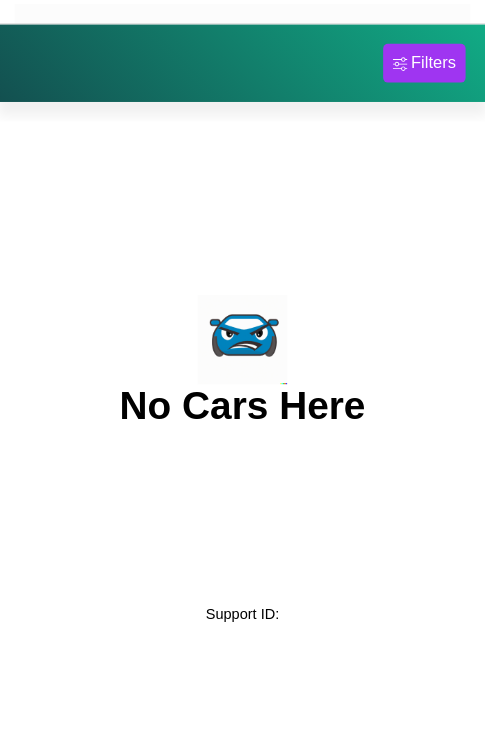 scroll, scrollTop: 0, scrollLeft: 0, axis: both 